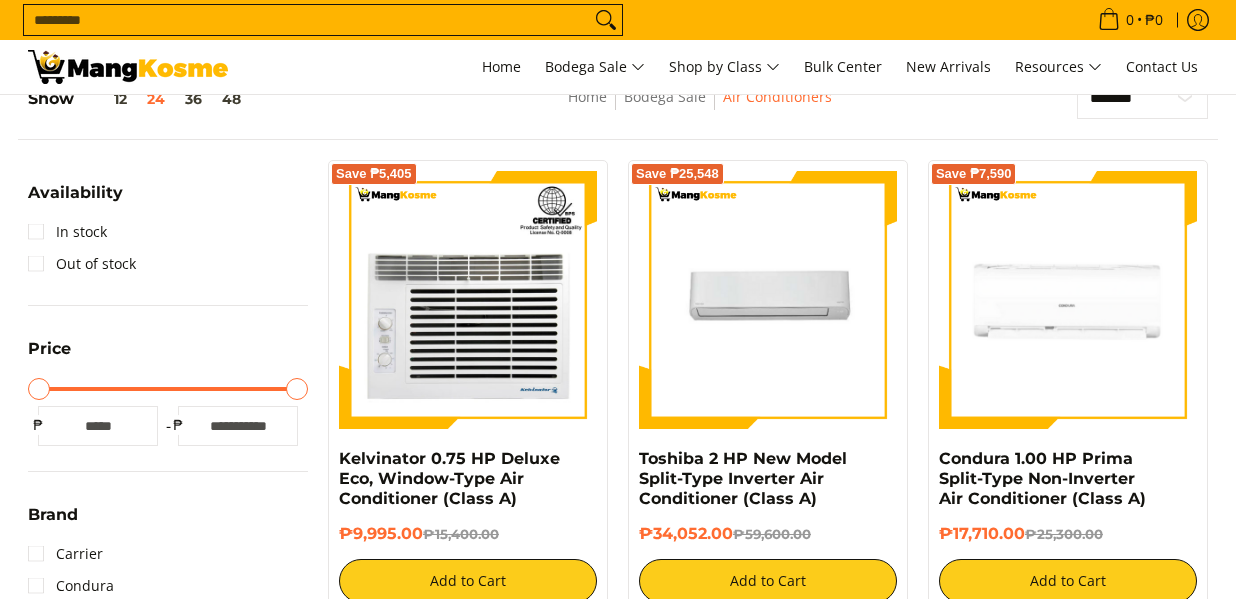 scroll, scrollTop: 279, scrollLeft: 0, axis: vertical 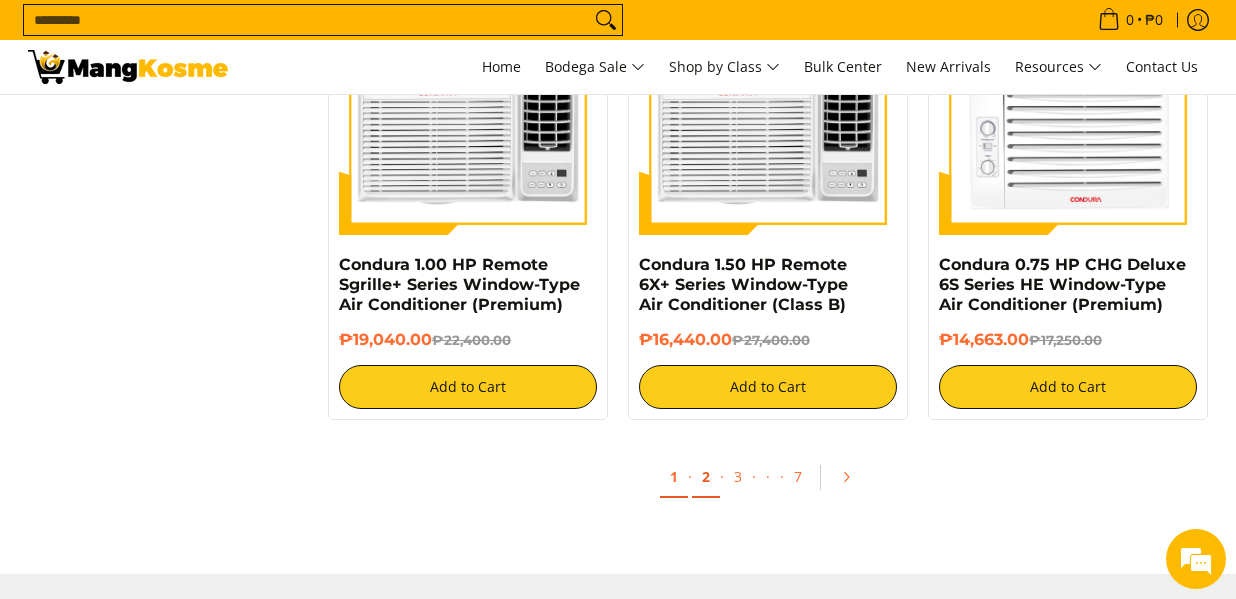 click on "2" at bounding box center [706, 477] 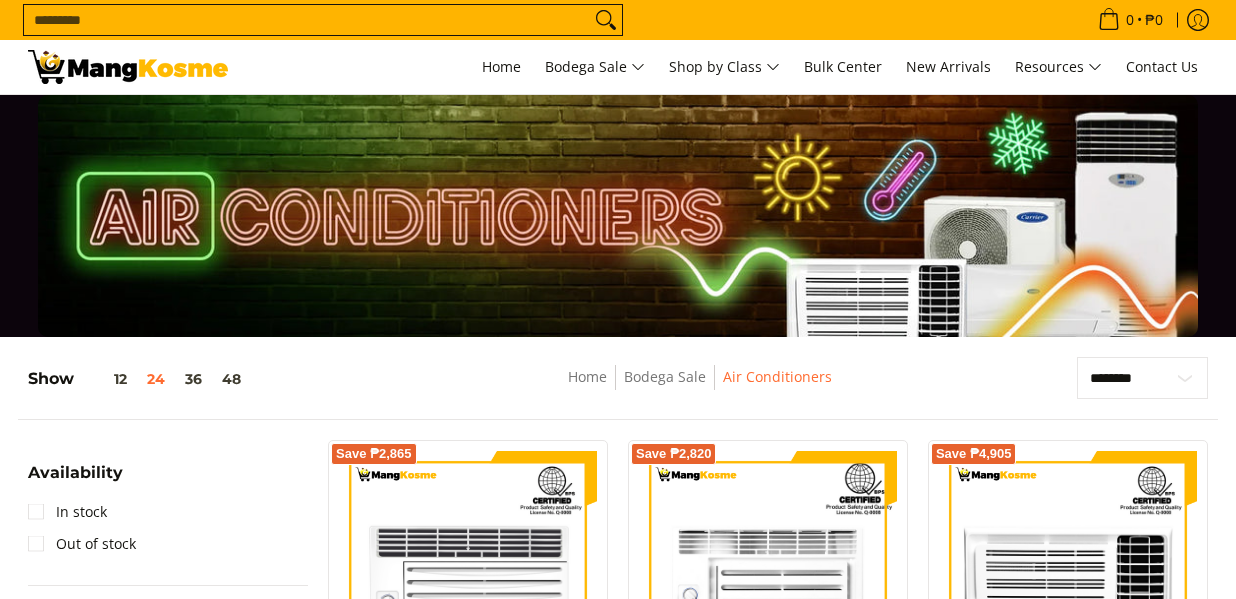 scroll, scrollTop: 292, scrollLeft: 0, axis: vertical 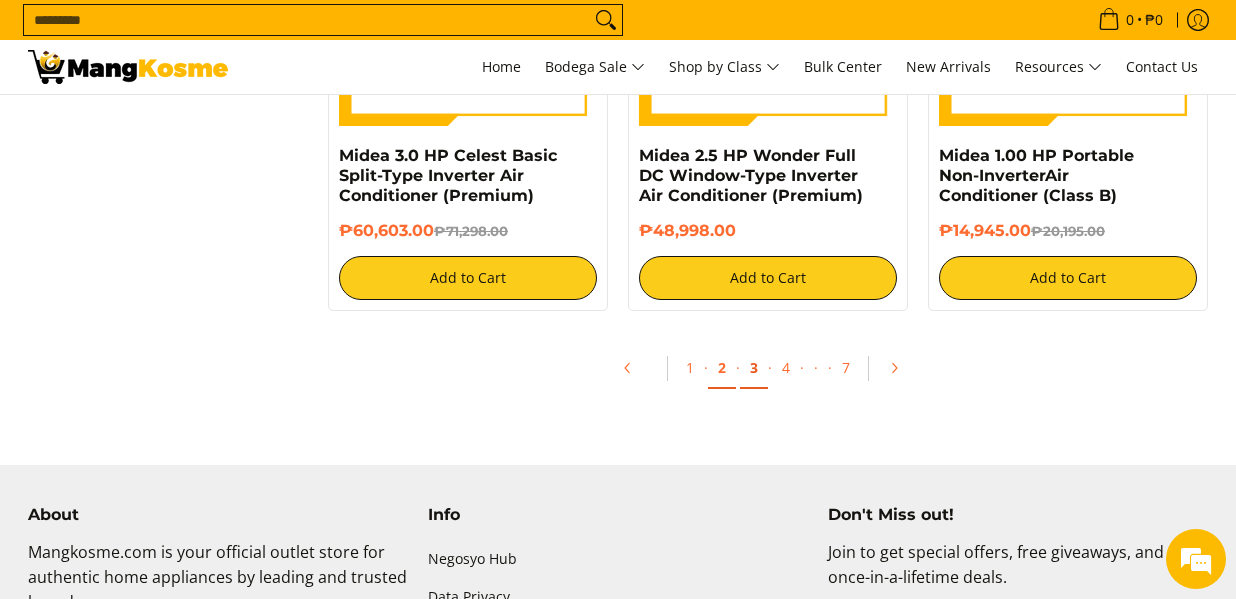 click on "3" at bounding box center [754, 368] 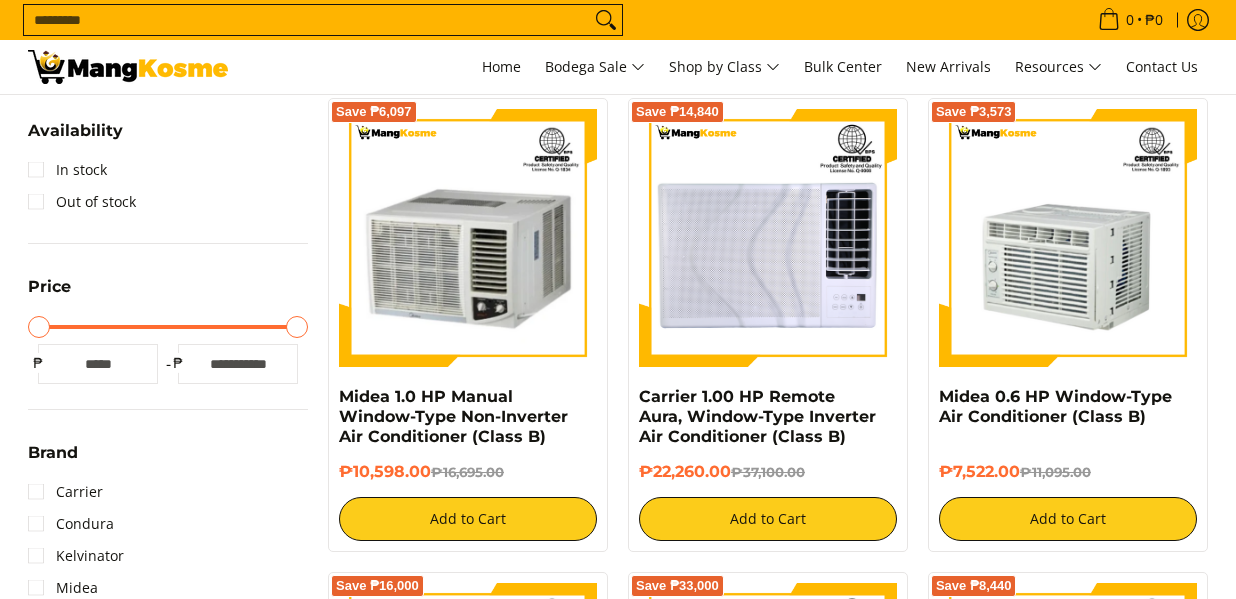 scroll, scrollTop: 342, scrollLeft: 0, axis: vertical 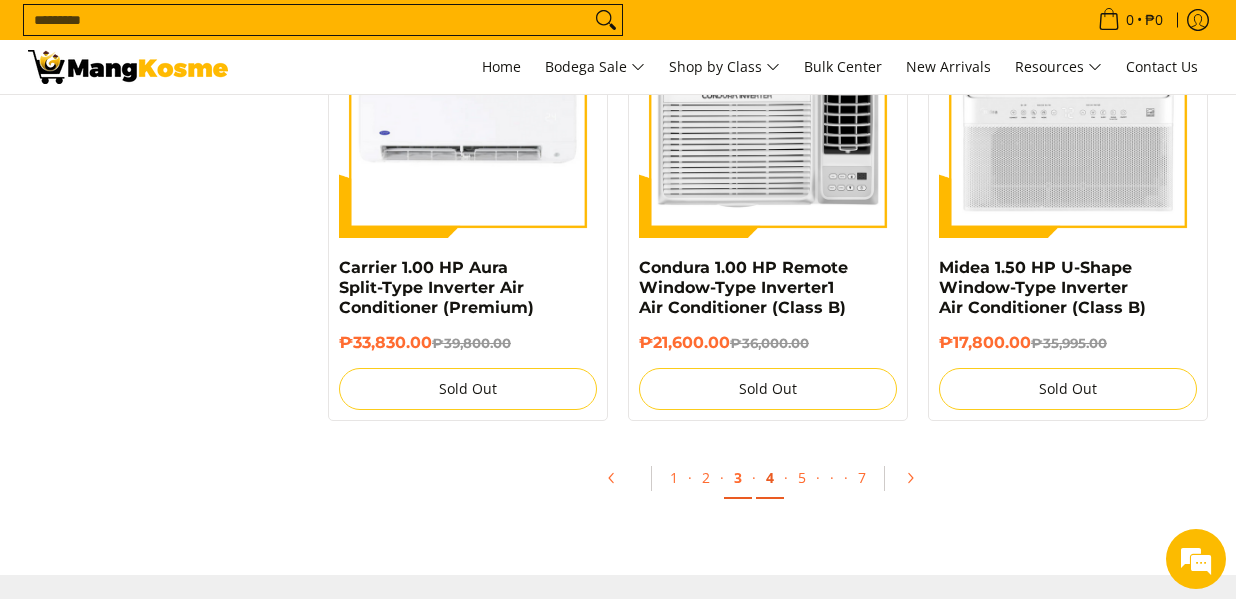 click on "4" at bounding box center (770, 478) 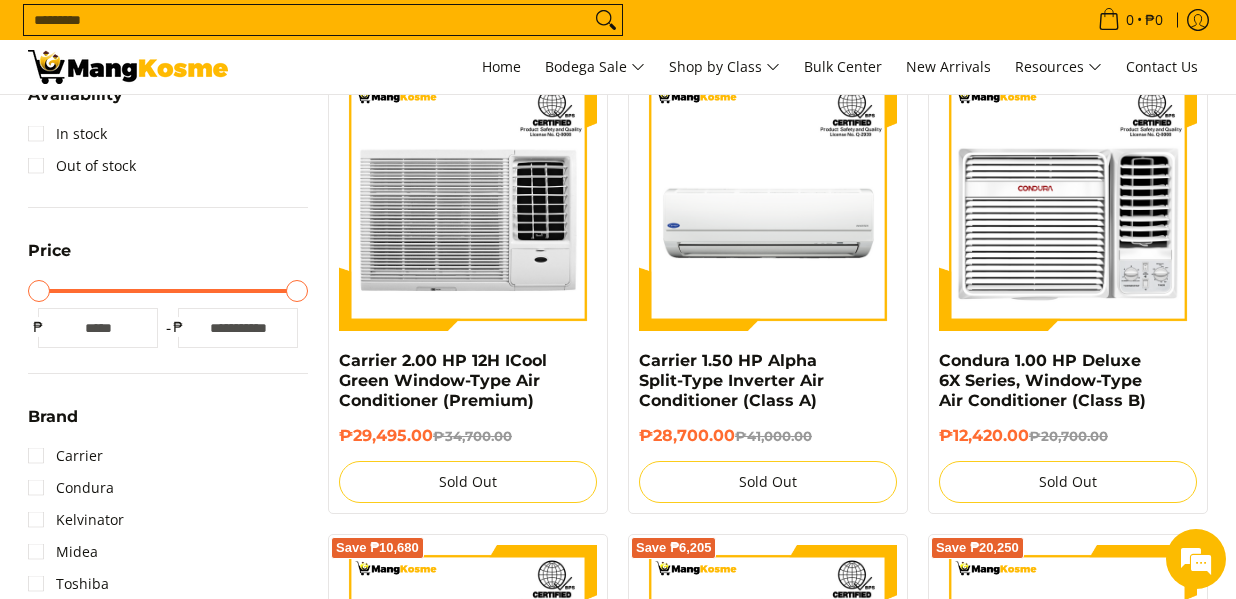 scroll, scrollTop: 378, scrollLeft: 0, axis: vertical 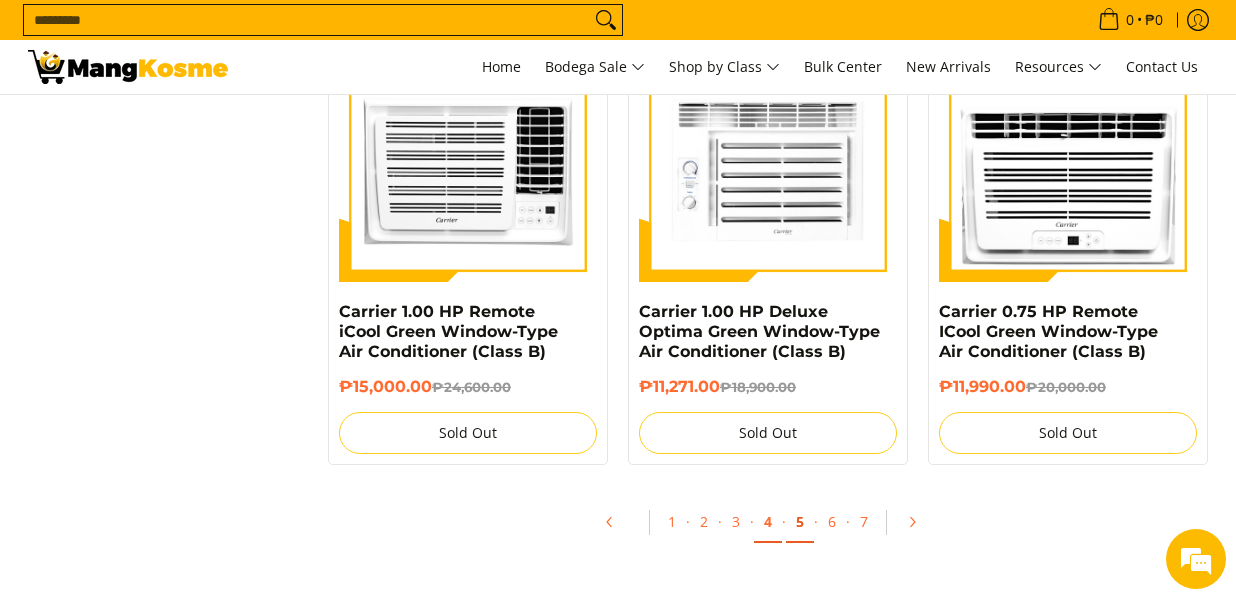 click on "5" at bounding box center (800, 522) 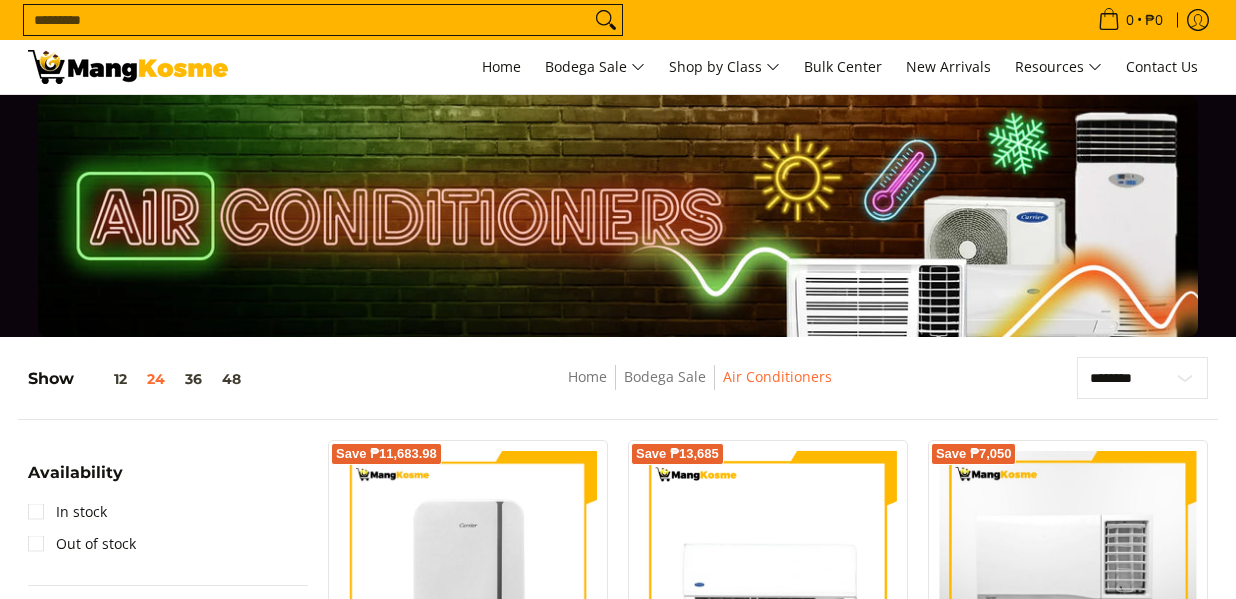 scroll, scrollTop: 352, scrollLeft: 0, axis: vertical 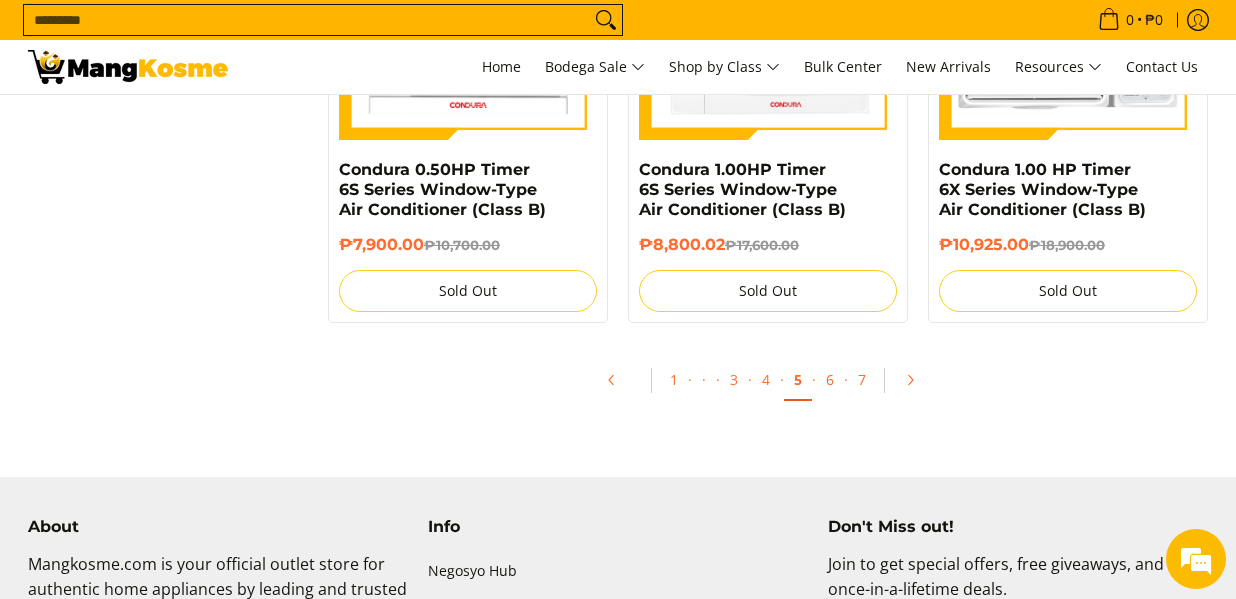 click on "7" at bounding box center [862, 379] 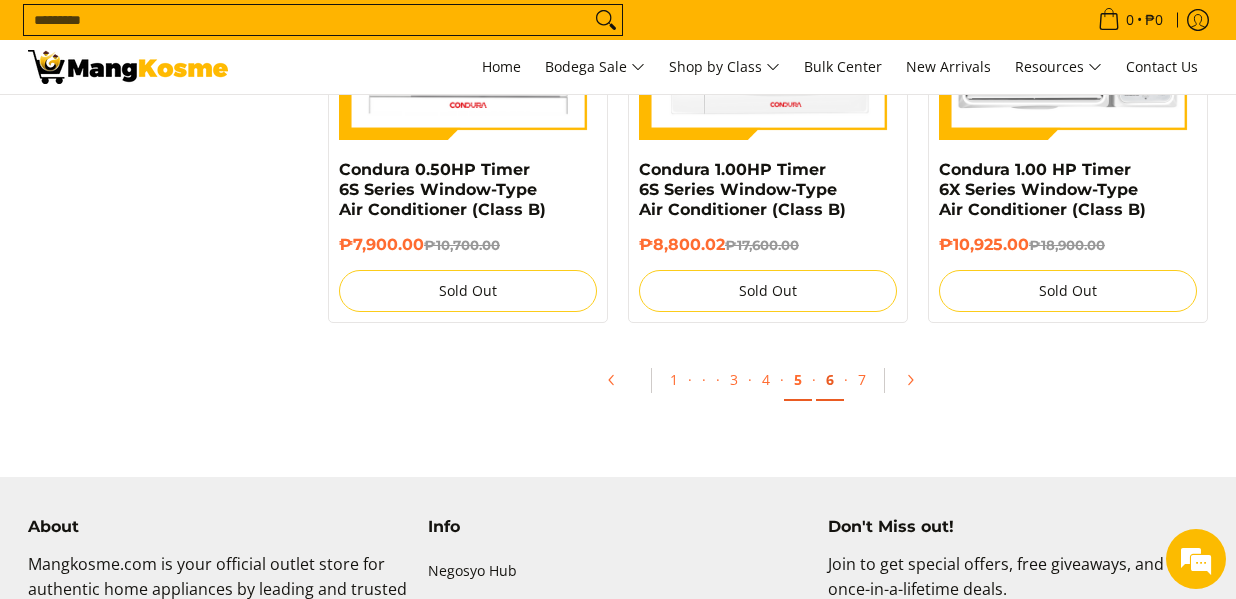click on "6" at bounding box center (830, 380) 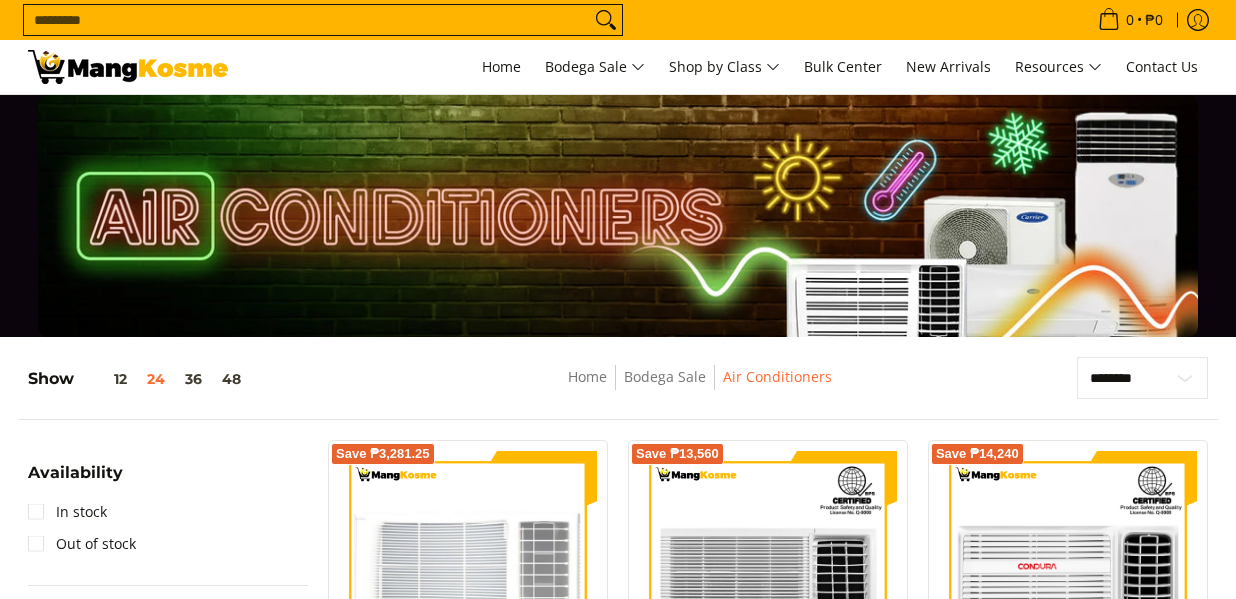 scroll, scrollTop: 416, scrollLeft: 0, axis: vertical 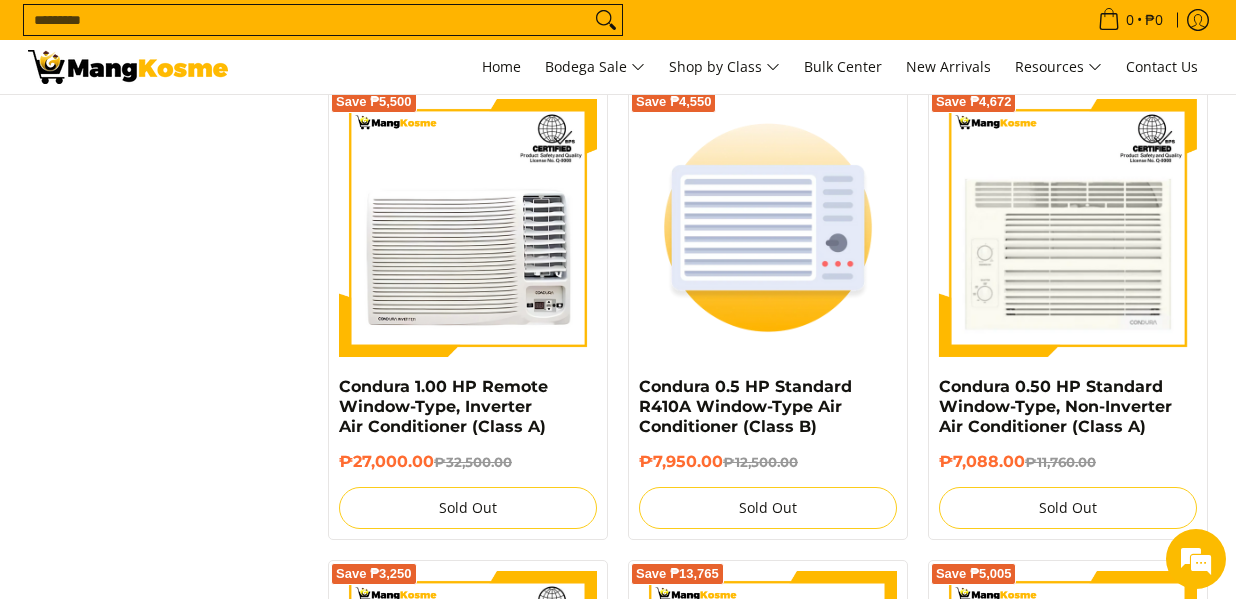 click at bounding box center [1068, 700] 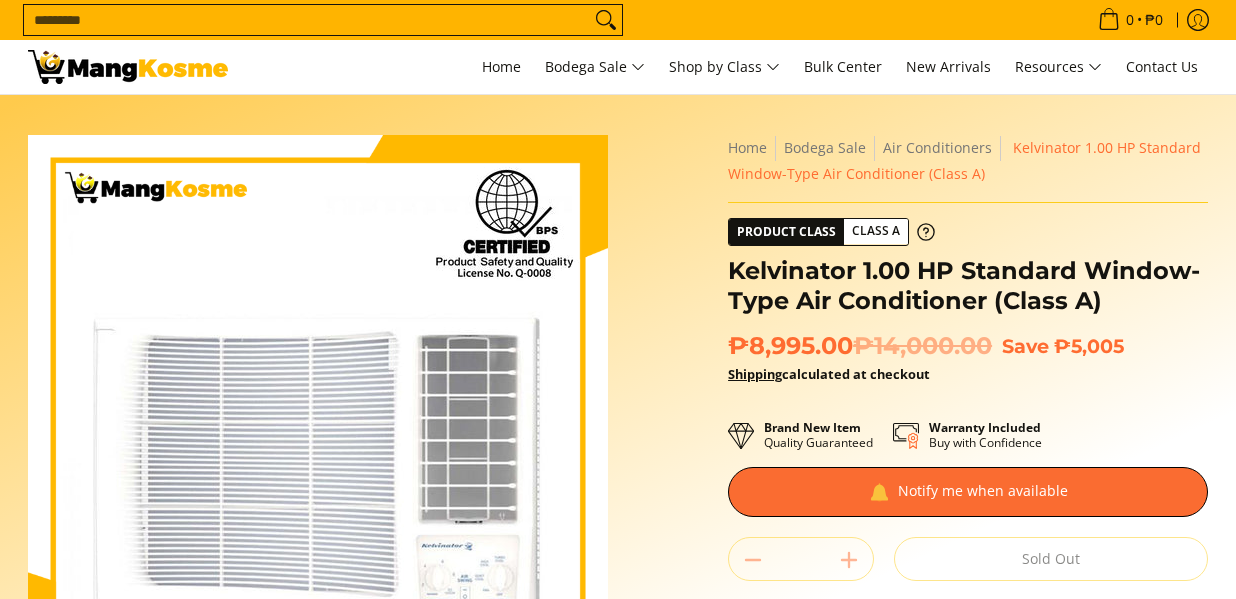 scroll, scrollTop: 0, scrollLeft: 0, axis: both 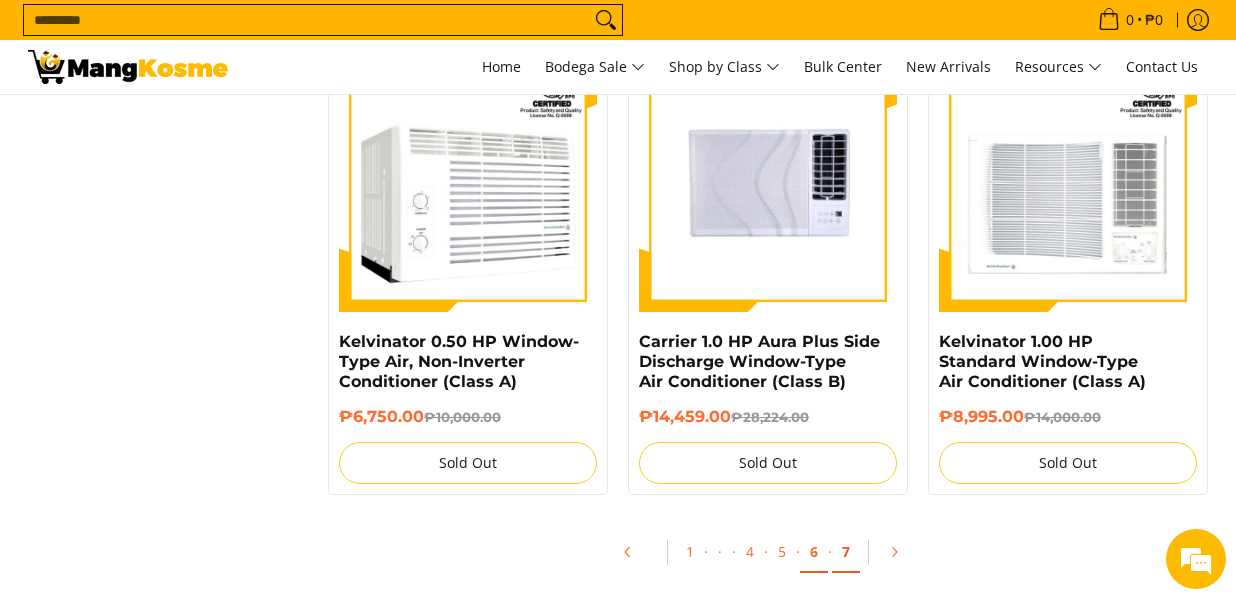 click on "7" at bounding box center (846, 552) 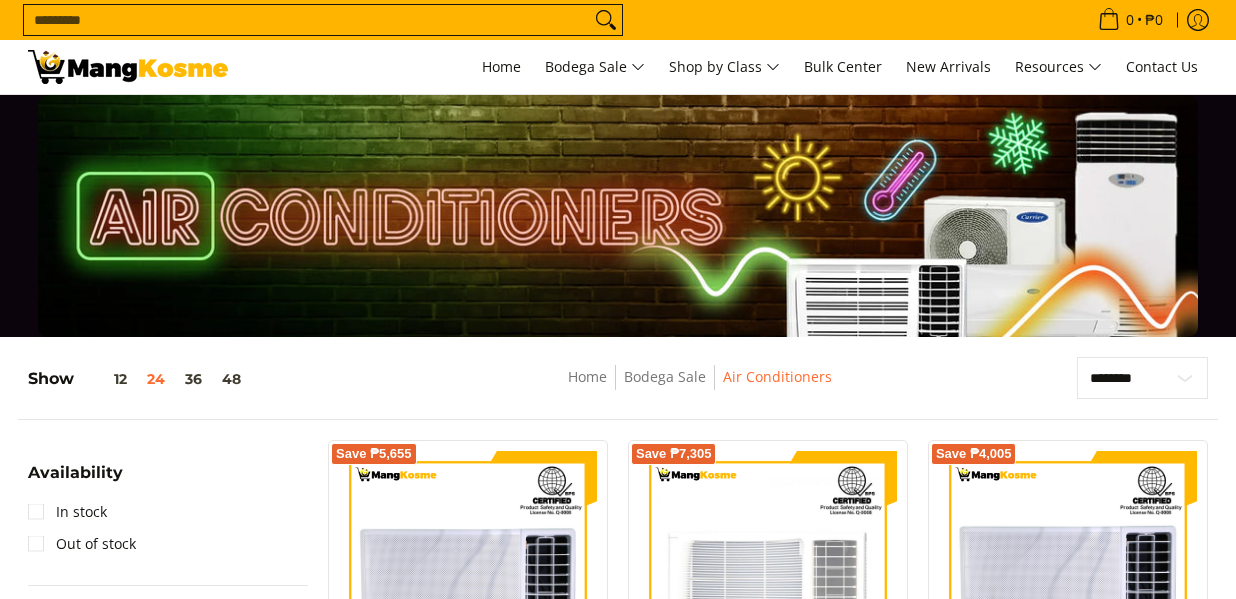 scroll, scrollTop: 574, scrollLeft: 0, axis: vertical 